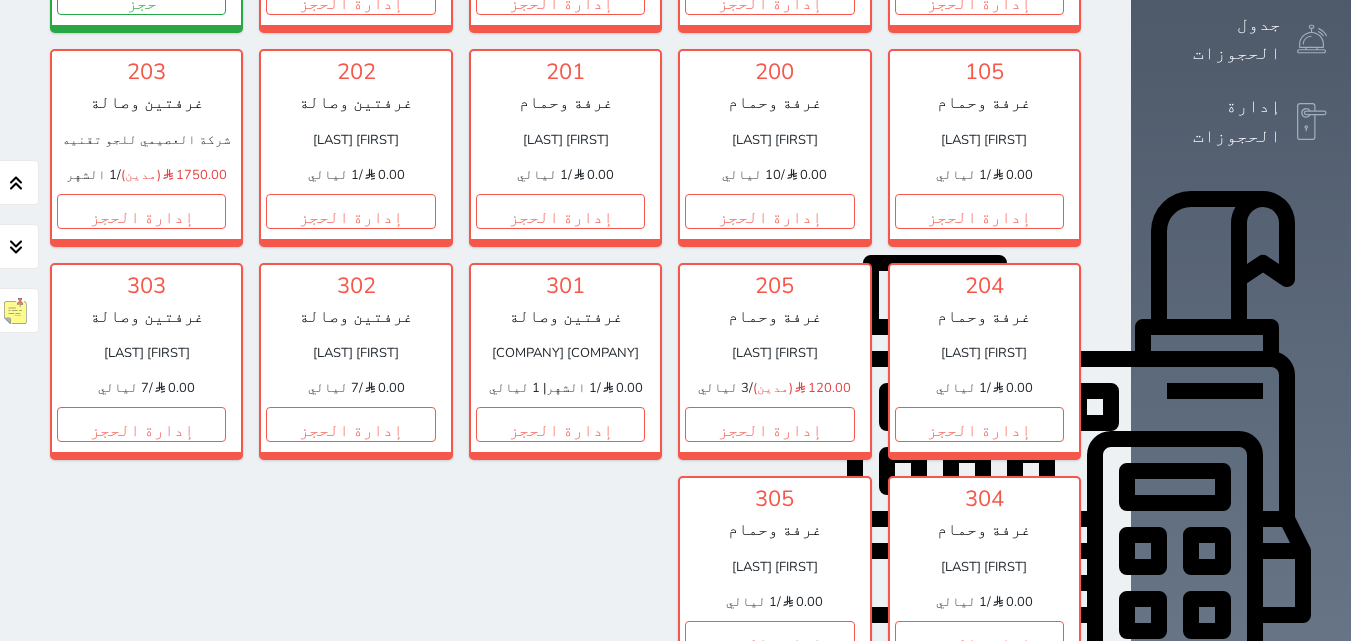 scroll, scrollTop: 478, scrollLeft: 0, axis: vertical 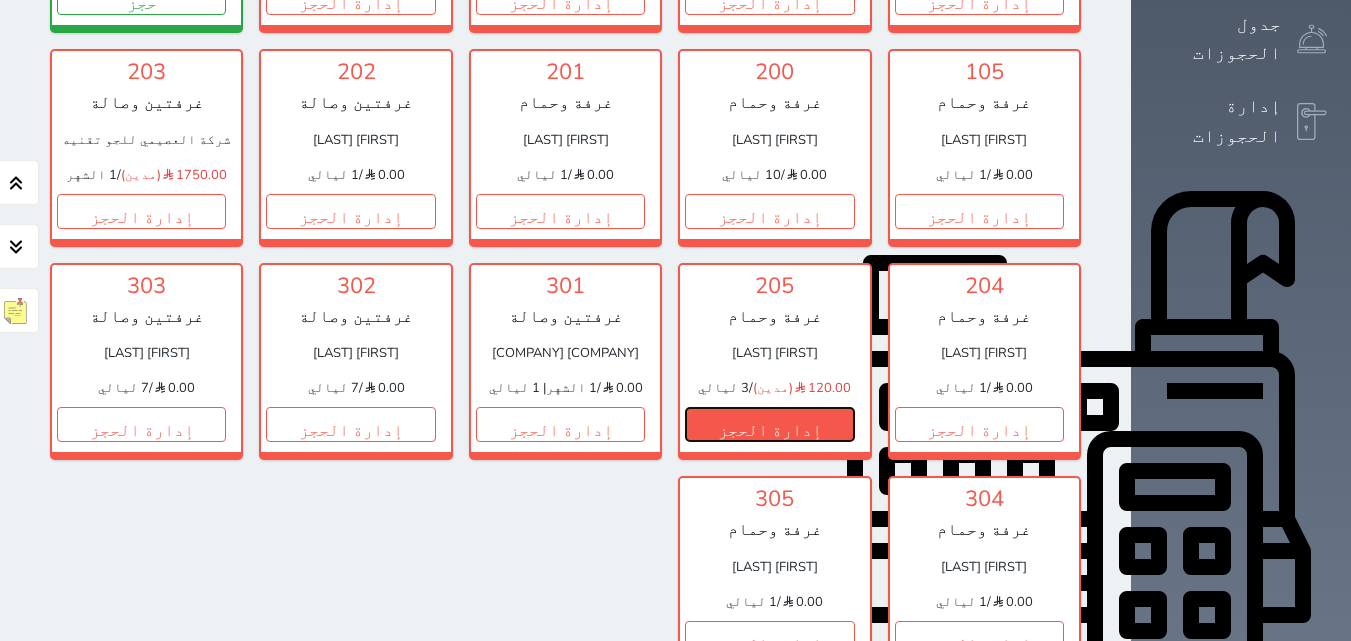 click on "إدارة الحجز" at bounding box center [769, 424] 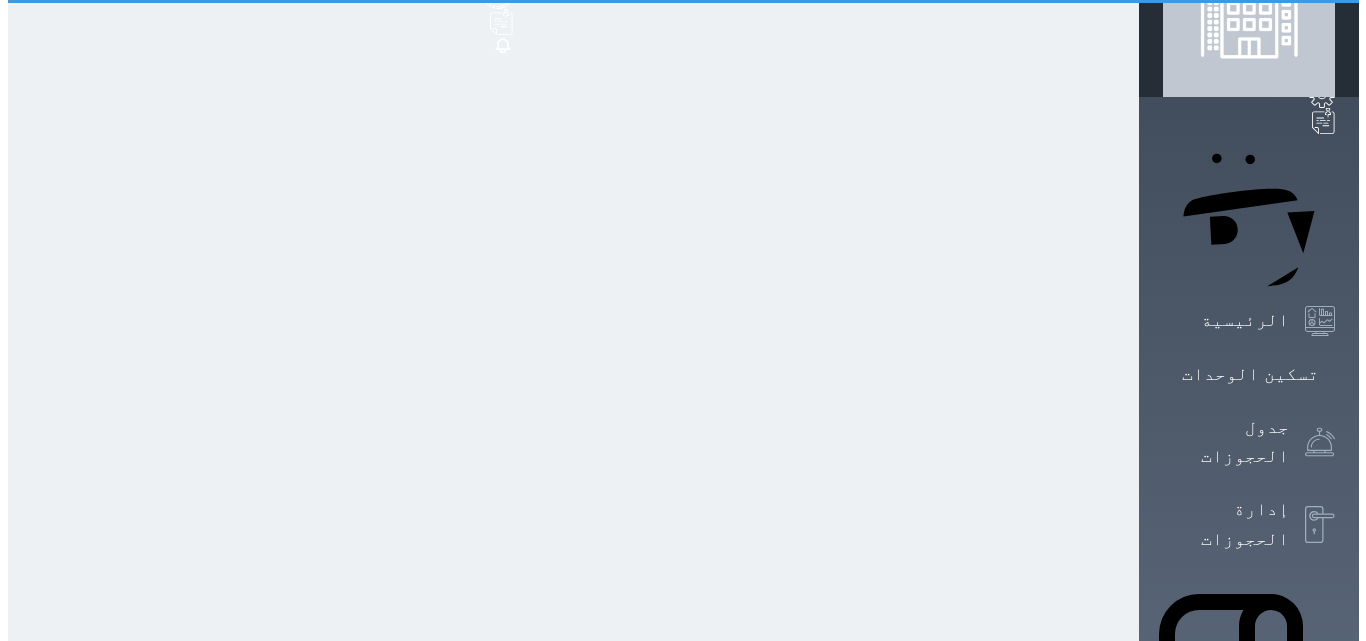 scroll, scrollTop: 0, scrollLeft: 0, axis: both 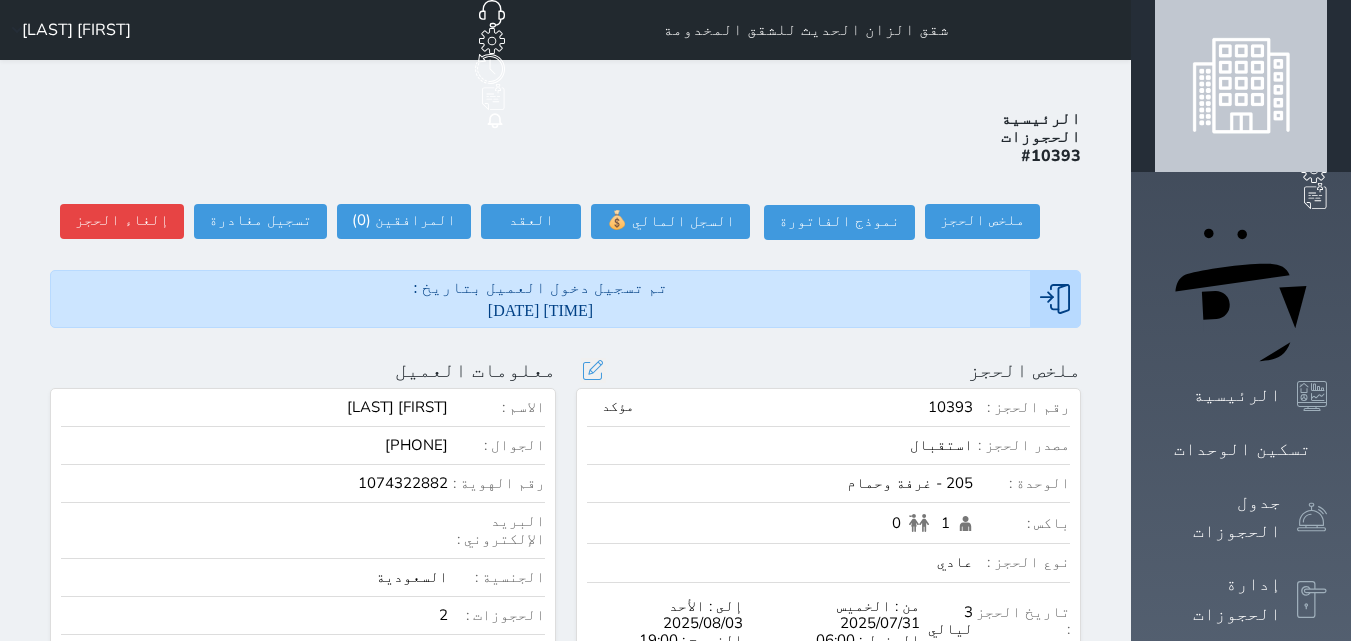 click on "رقم الحجز :
#10393
مؤكد     مصدر الحجز :   استقبال
الوحدة :   205 - غرفة وحمام   باكس :           1                 0   نوع الحجز :
عادي
تاريخ الحجز :   3 ليالي      من : [DATE]   الدخول : [TIME]   إلى : [DATE]   الخروج : [TIME]   التأجير :   351.22    تفاصيل سعر الأيام         تفاصيل سعر الأيام                   [DAY]   [DATE]   117.07   [DAY]   [DATE]   117.07   [DAY]   [DATE]   117.07   Grand Total For All Nights   360.00                           هل انت متأكد ؟   This action will change the specified price on targetted dates, would you like to continue ?   Yes, confirm !    لا تراجع !     الخدمات :   0.00    الاجمالي :   360.00    الرصيد :    120.00      (مدين)" at bounding box center (829, 606) 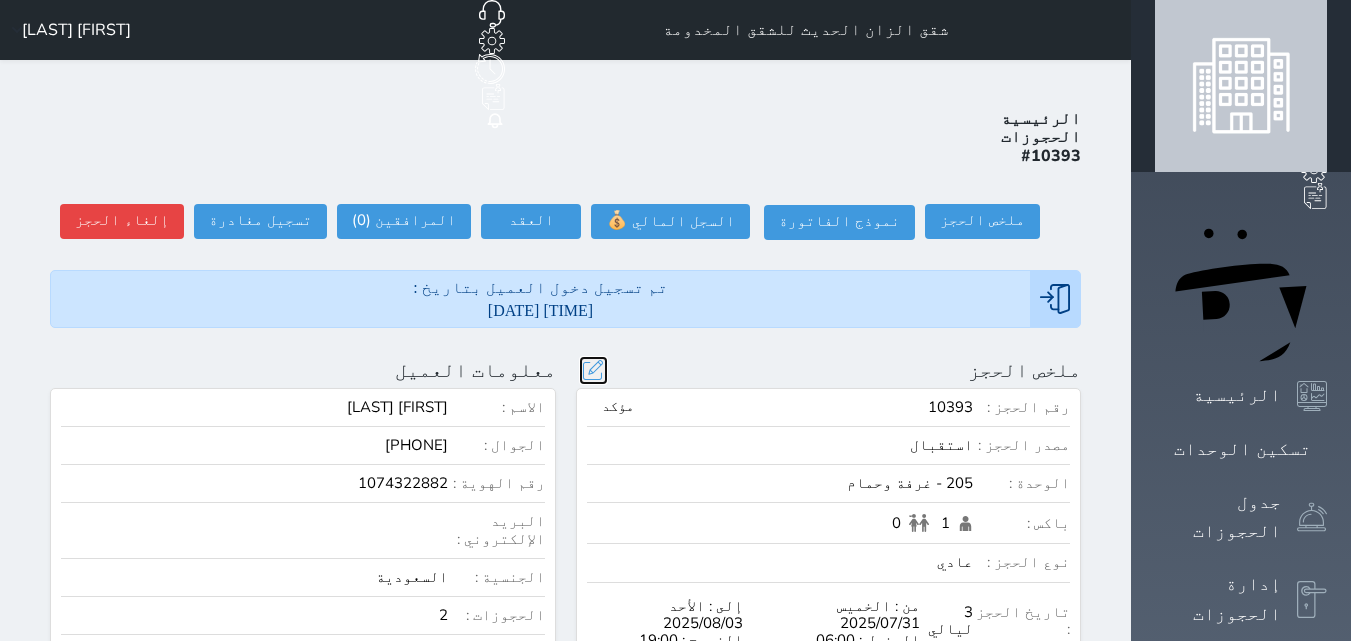 click at bounding box center [593, 370] 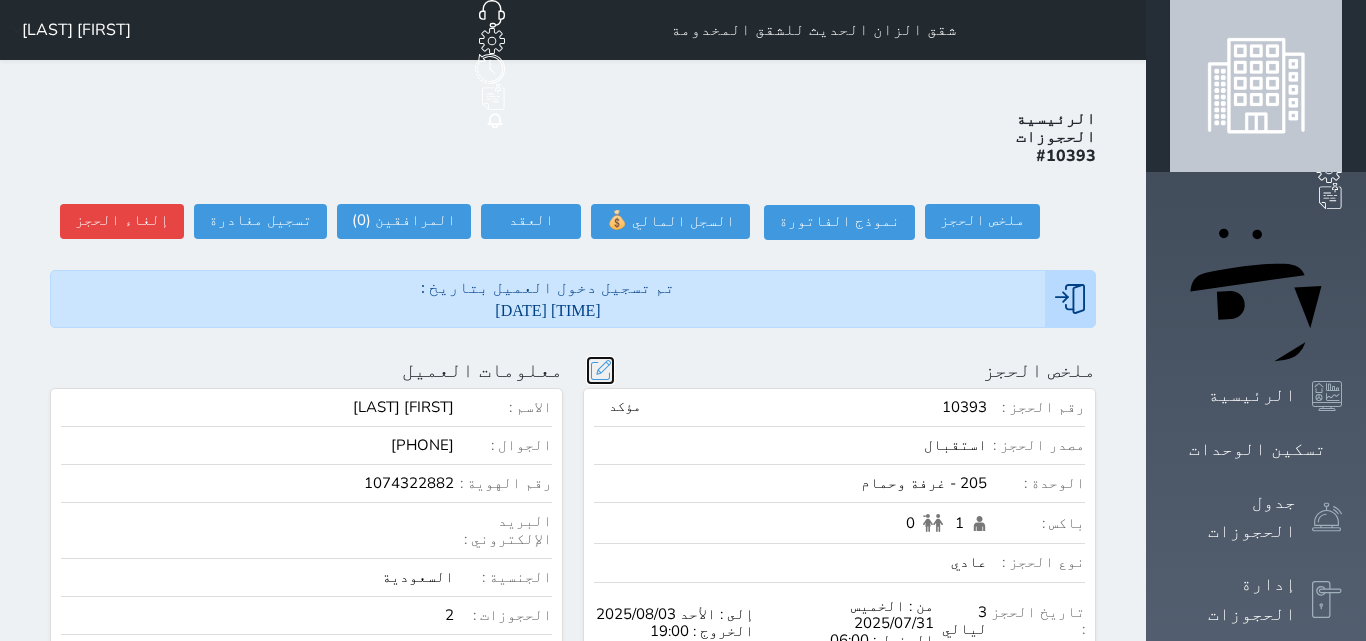 select on "6812" 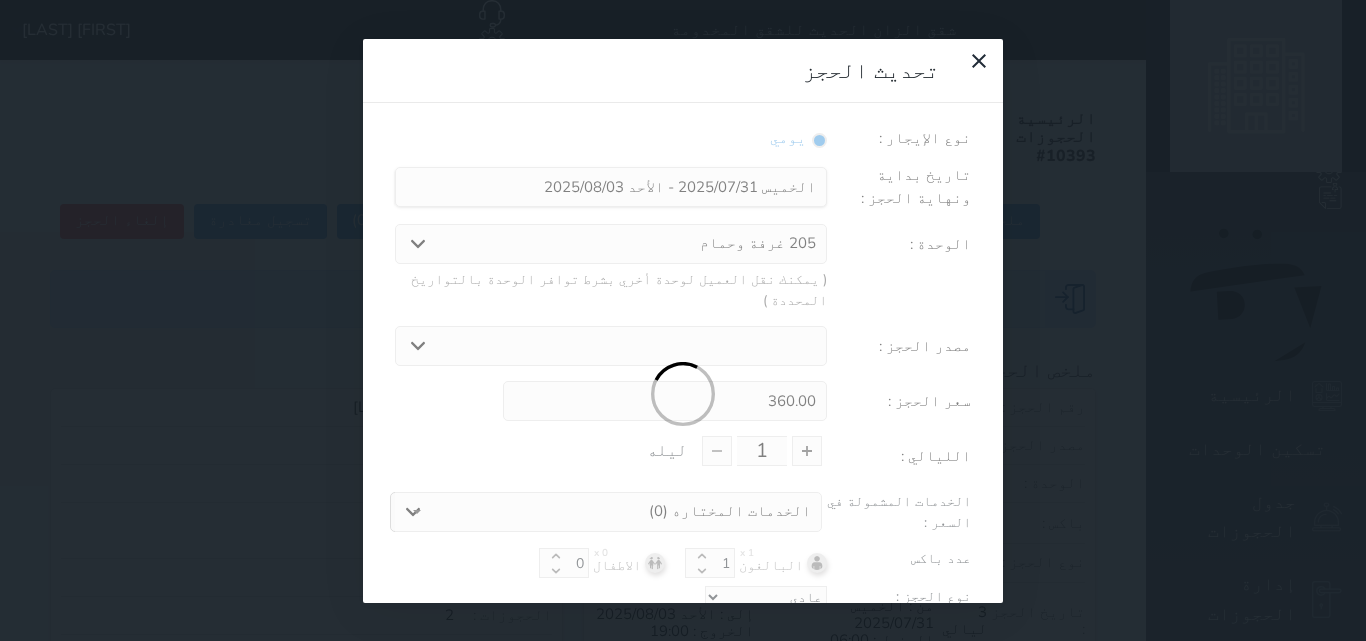 type on "3" 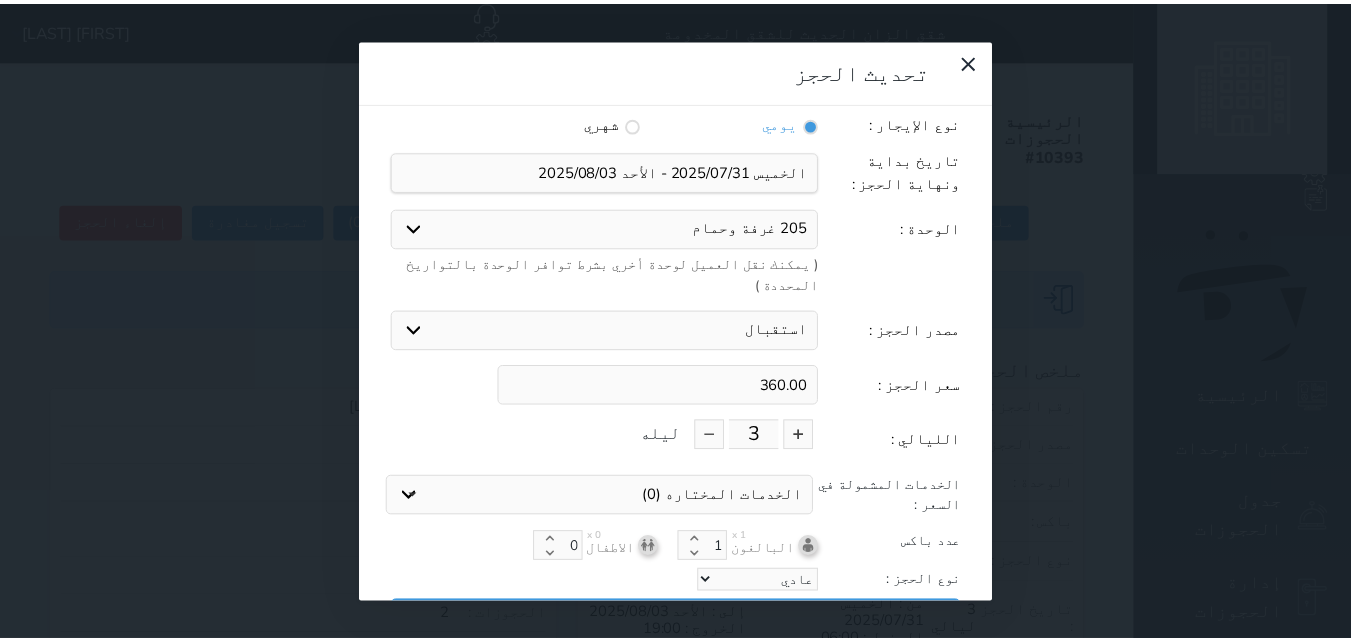 scroll, scrollTop: 0, scrollLeft: 0, axis: both 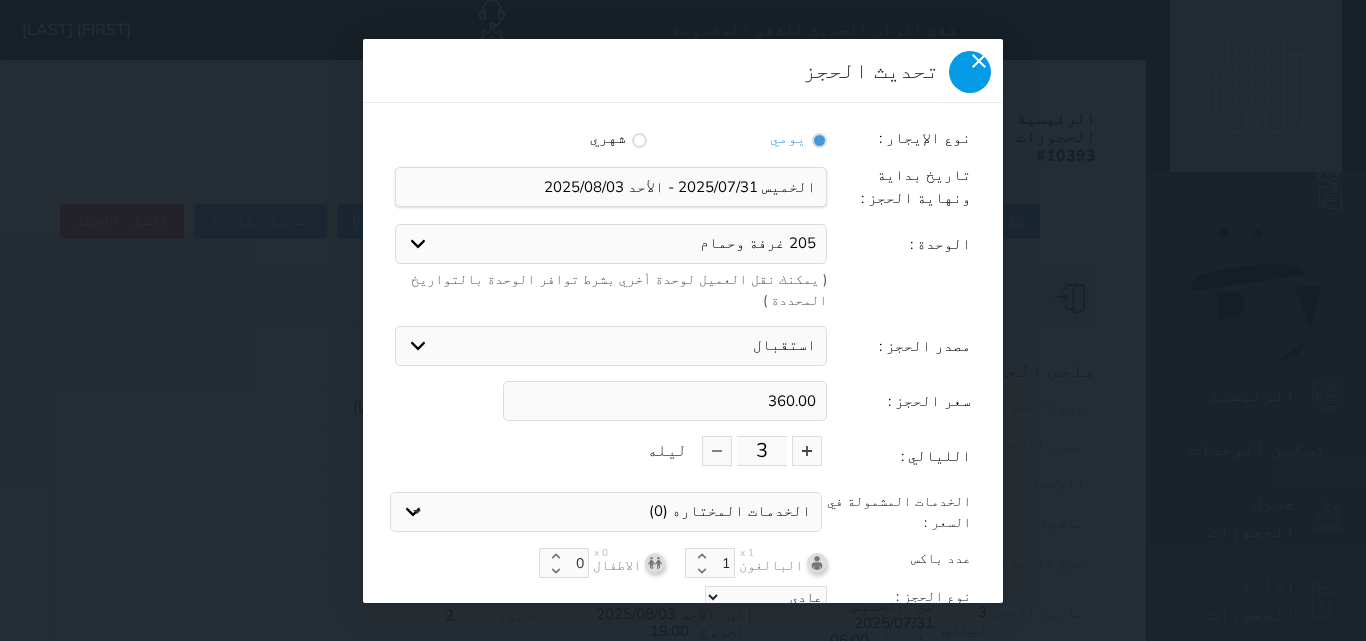 click at bounding box center (970, 72) 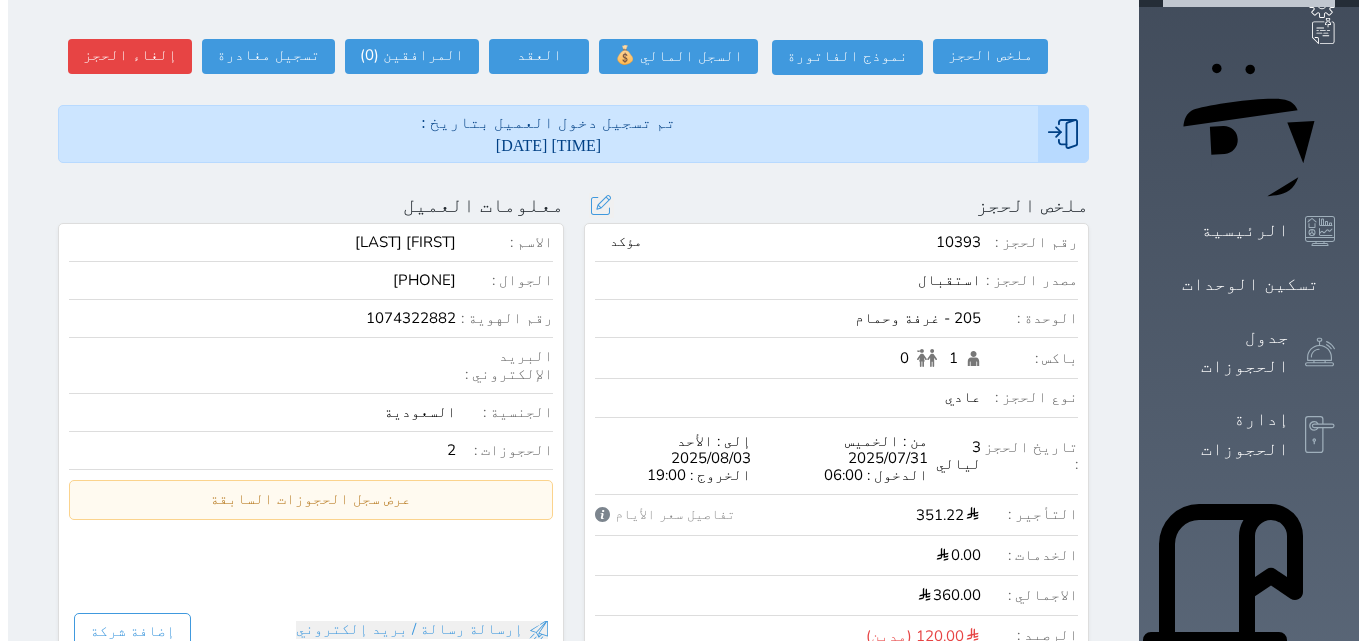 scroll, scrollTop: 100, scrollLeft: 0, axis: vertical 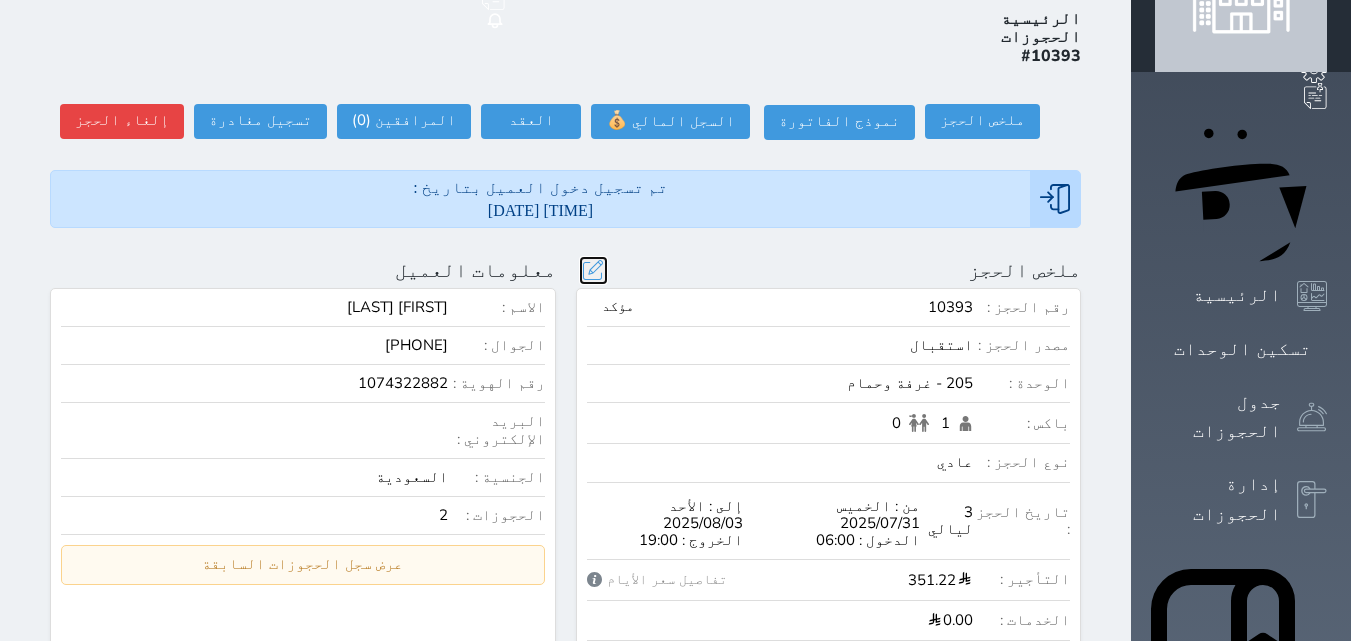 click at bounding box center (593, 270) 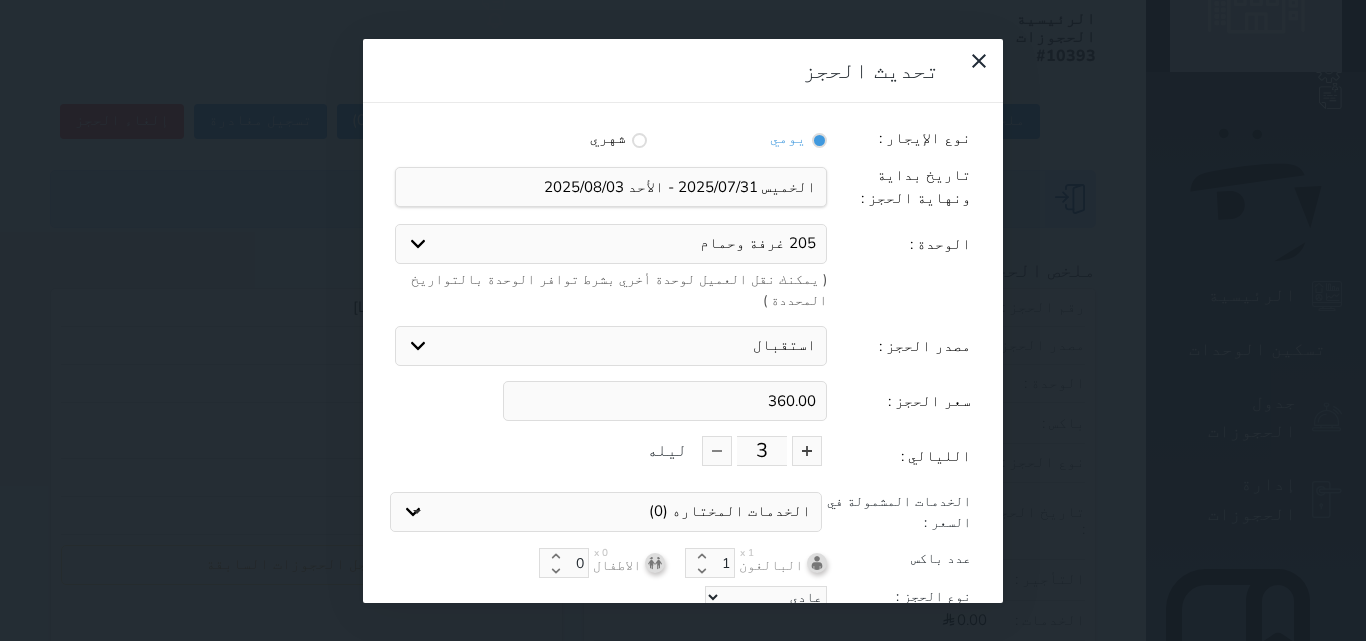 drag, startPoint x: 784, startPoint y: 339, endPoint x: 855, endPoint y: 335, distance: 71.11259 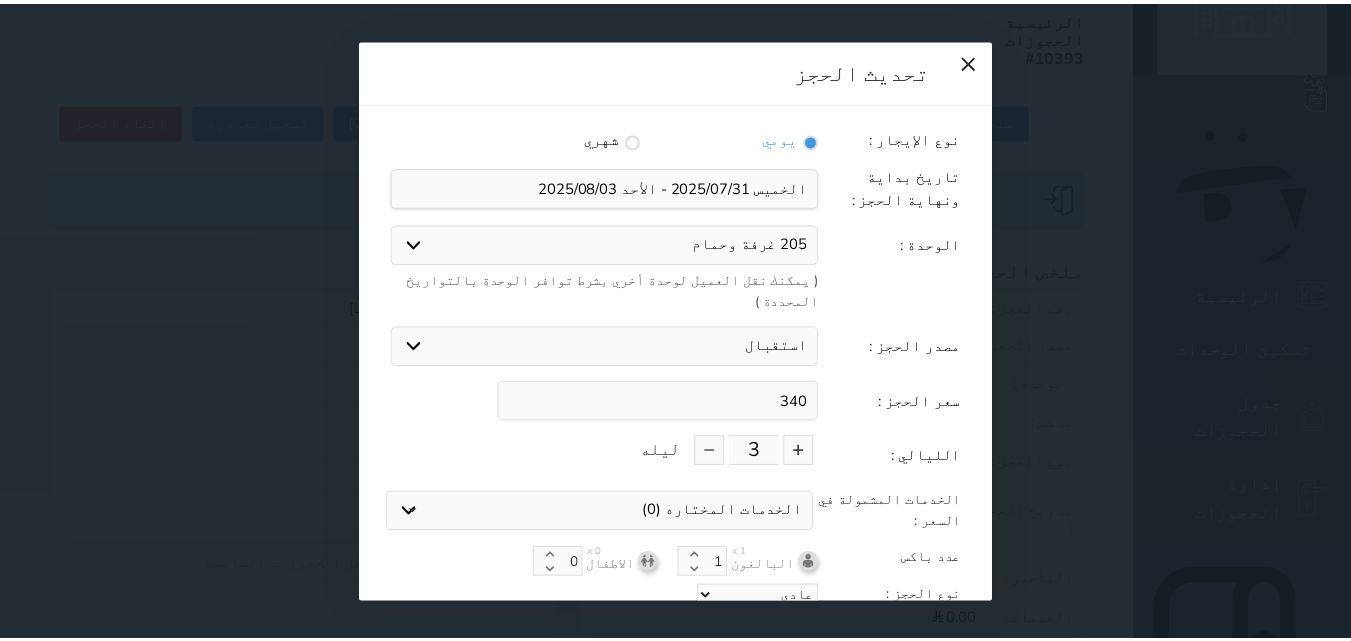 scroll, scrollTop: 45, scrollLeft: 0, axis: vertical 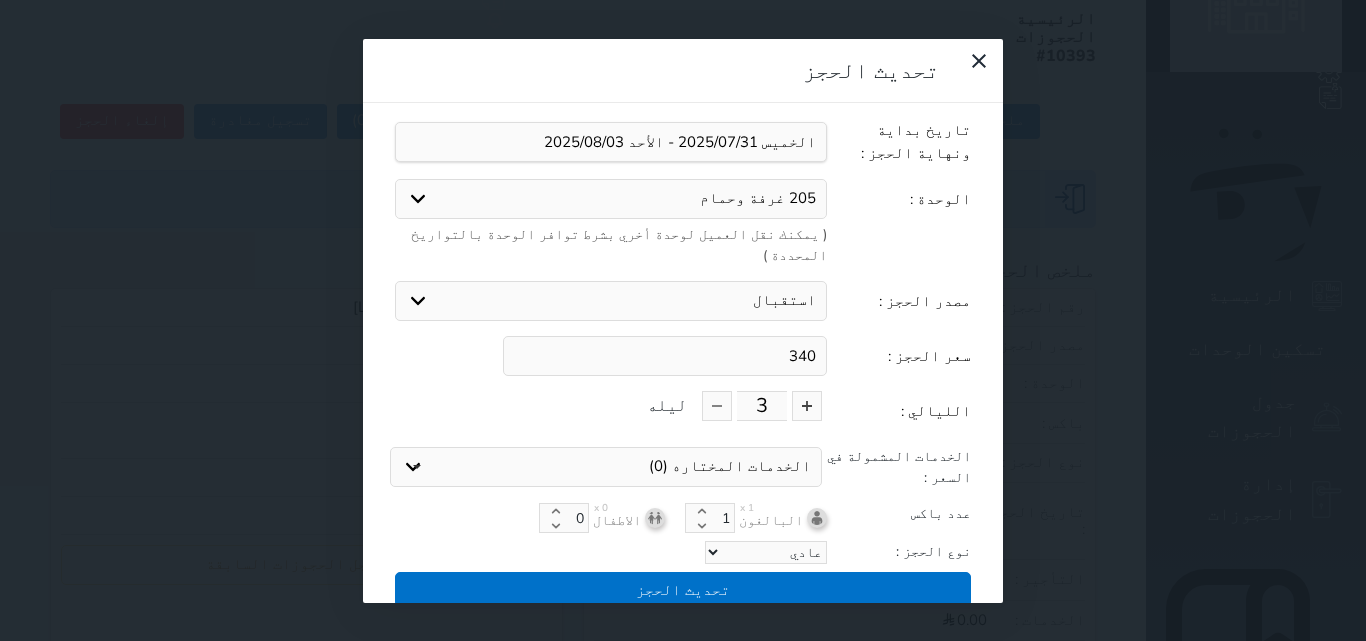 type on "340" 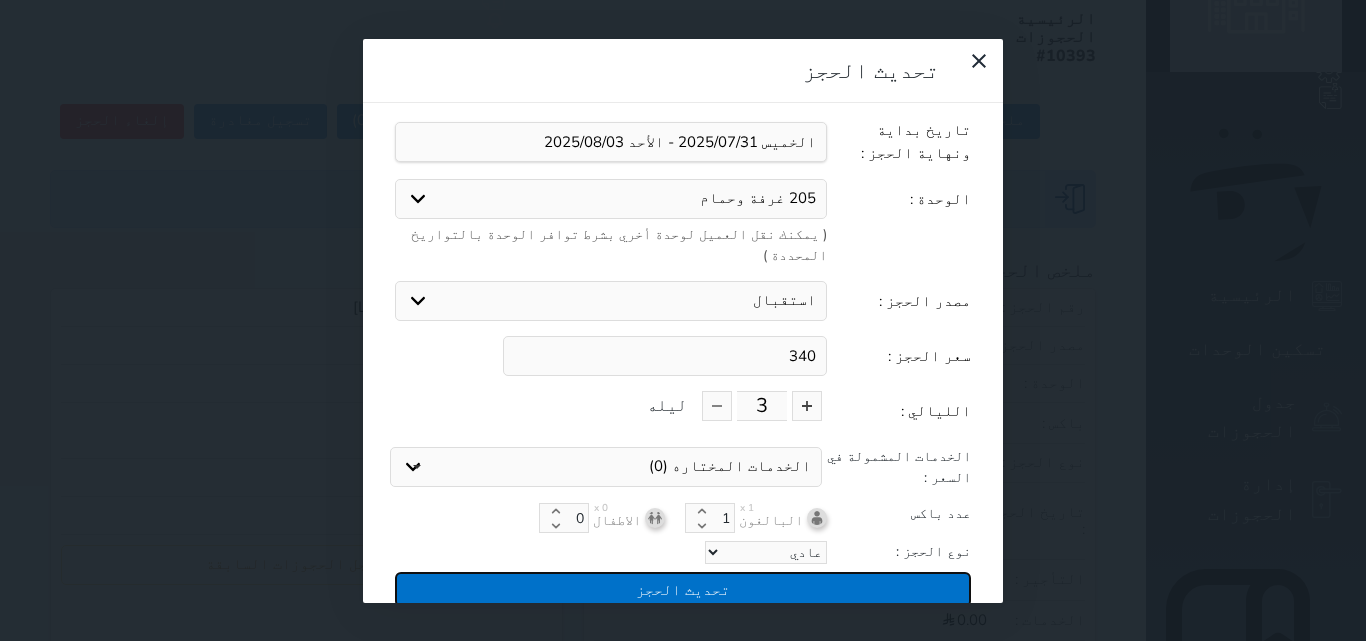 click on "تحديث الحجز" at bounding box center (683, 589) 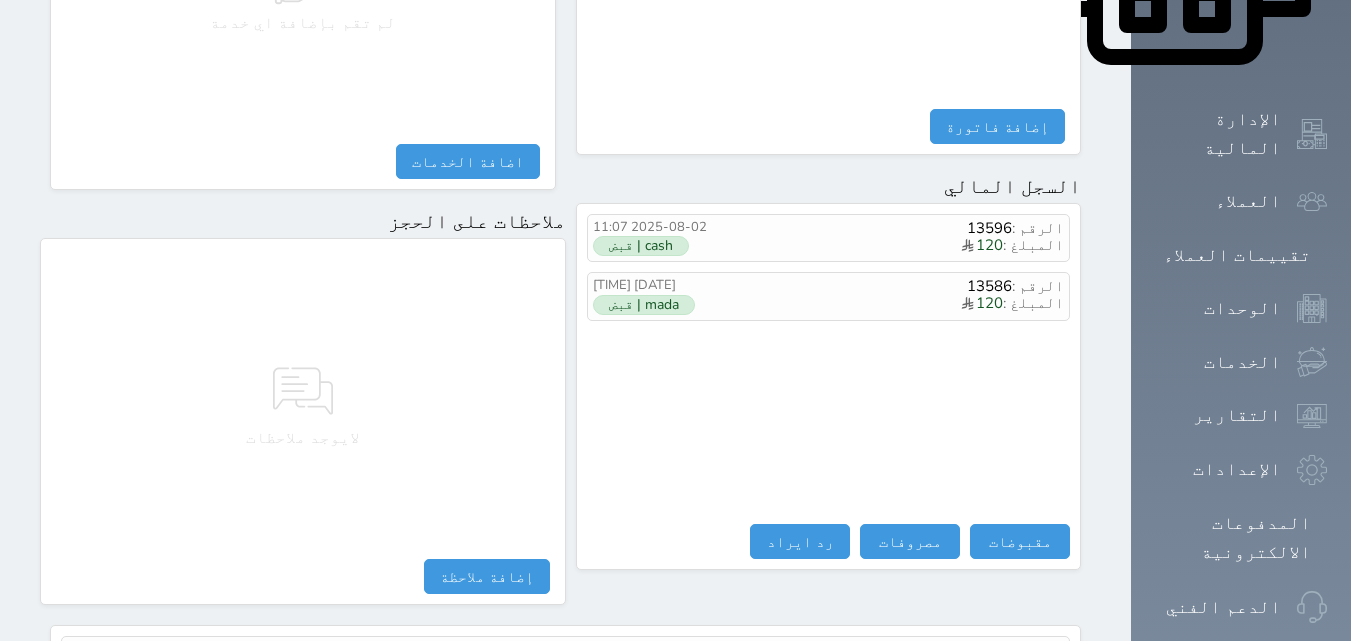 scroll, scrollTop: 1085, scrollLeft: 0, axis: vertical 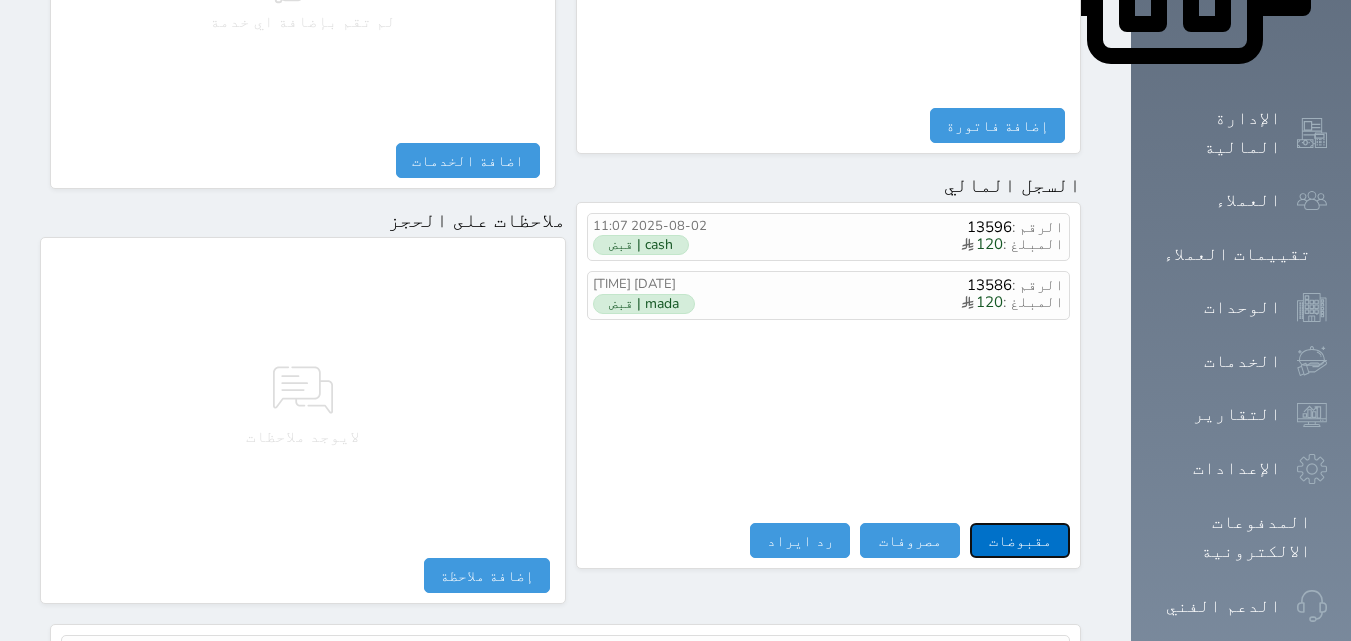 click on "مقبوضات" at bounding box center [1020, 540] 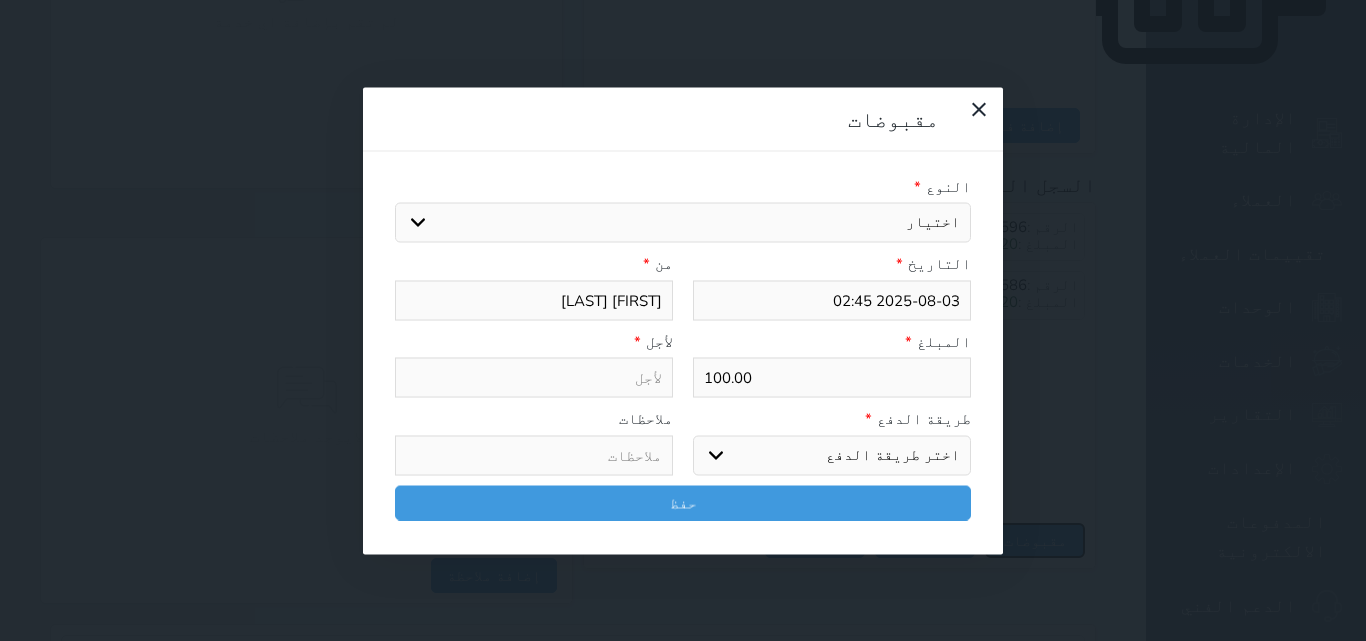select 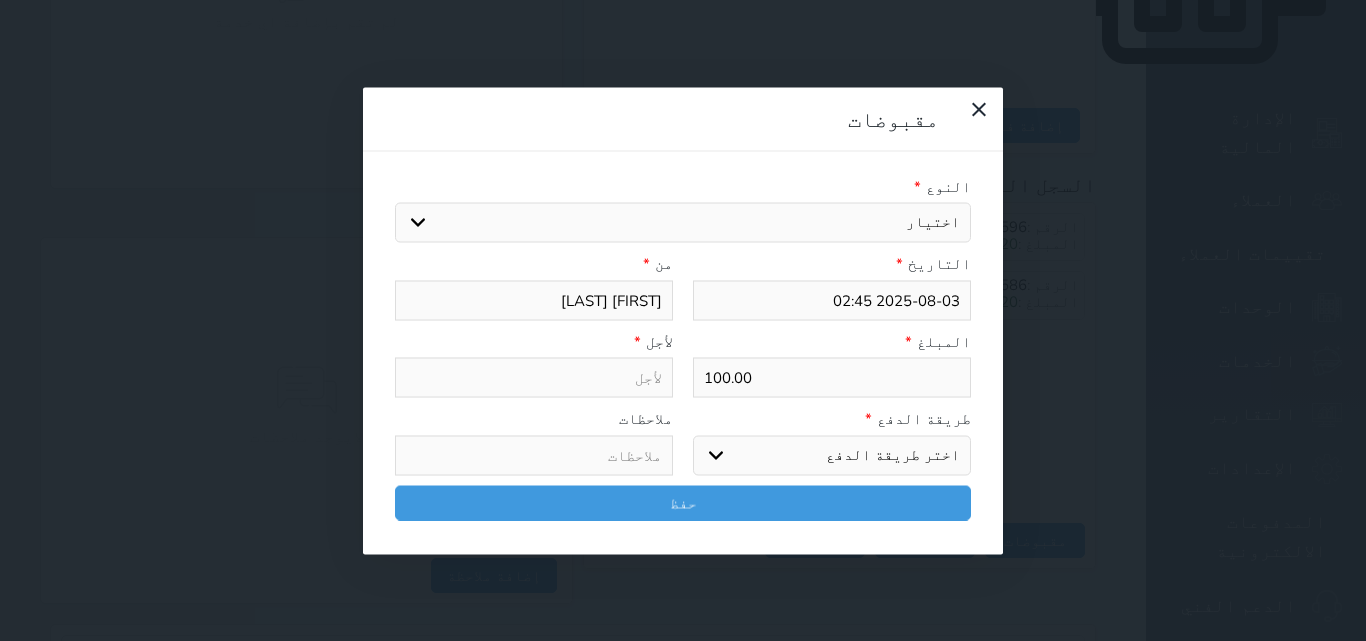 click on "اختيار   مقبوضات عامة قيمة إيجار فواتير تامين عربون لا ينطبق آخر مغسلة واي فاي - الإنترنت مواقف السيارات طعام الأغذية والمشروبات مشروبات المشروبات الباردة المشروبات الساخنة الإفطار غداء عشاء مخبز و كعك حمام سباحة الصالة الرياضية سبا و خدمات الجمال اختيار وإسقاط (خدمات النقل) ميني بار كابل - تلفزيون سرير إضافي تصفيف الشعر التسوق خدمات الجولات السياحية المنظمة خدمات الدليل السياحي" at bounding box center [683, 223] 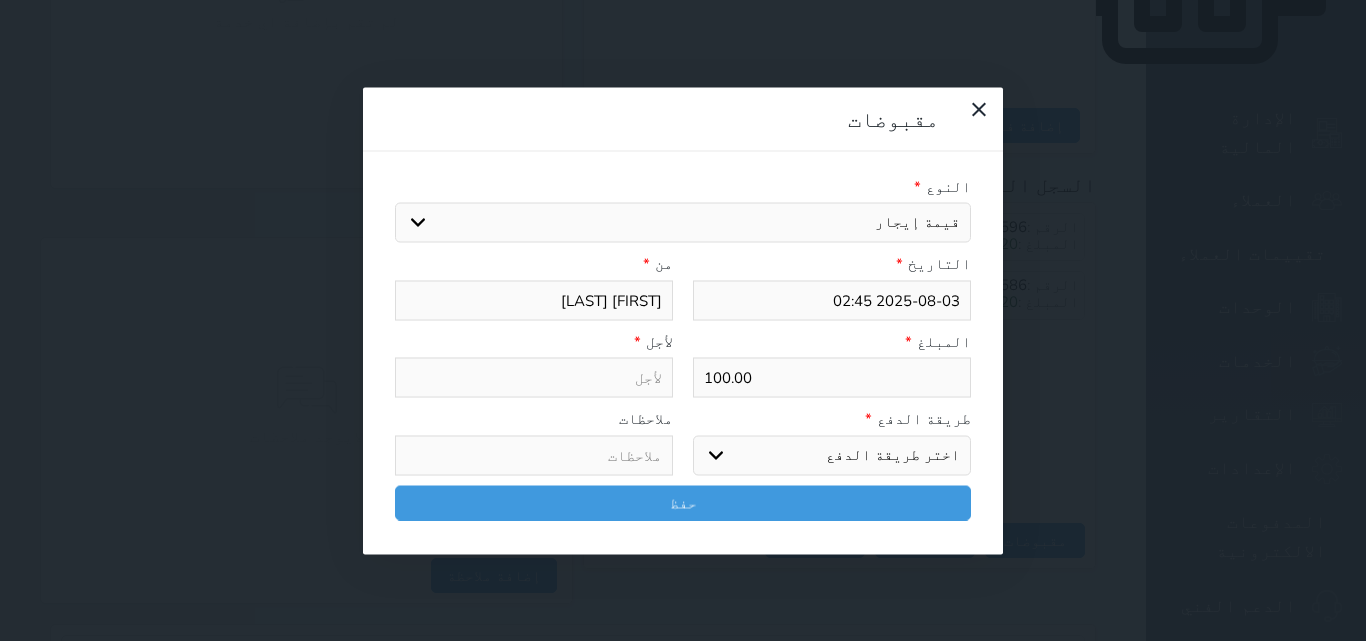 click on "اختيار   مقبوضات عامة قيمة إيجار فواتير تامين عربون لا ينطبق آخر مغسلة واي فاي - الإنترنت مواقف السيارات طعام الأغذية والمشروبات مشروبات المشروبات الباردة المشروبات الساخنة الإفطار غداء عشاء مخبز و كعك حمام سباحة الصالة الرياضية سبا و خدمات الجمال اختيار وإسقاط (خدمات النقل) ميني بار كابل - تلفزيون سرير إضافي تصفيف الشعر التسوق خدمات الجولات السياحية المنظمة خدمات الدليل السياحي" at bounding box center (683, 223) 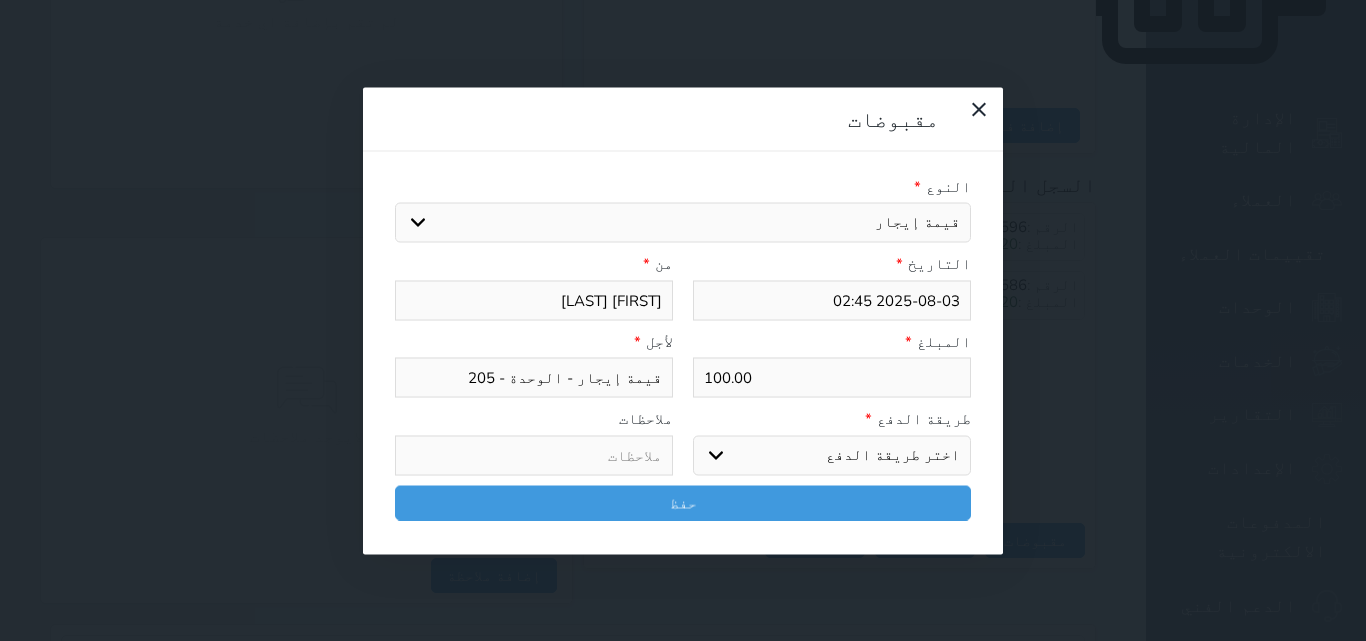click on "اختر طريقة الدفع   دفع نقدى   تحويل بنكى   مدى   بطاقة ائتمان   آجل" at bounding box center (832, 455) 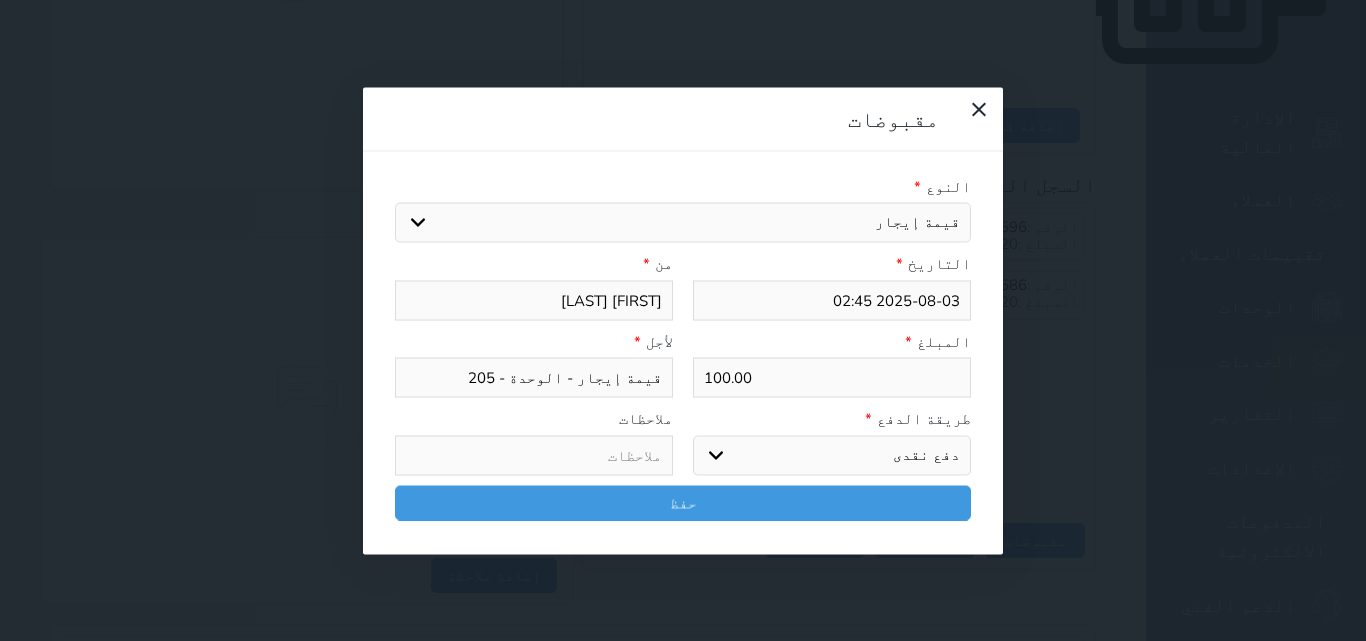 click on "اختر طريقة الدفع   دفع نقدى   تحويل بنكى   مدى   بطاقة ائتمان   آجل" at bounding box center (832, 455) 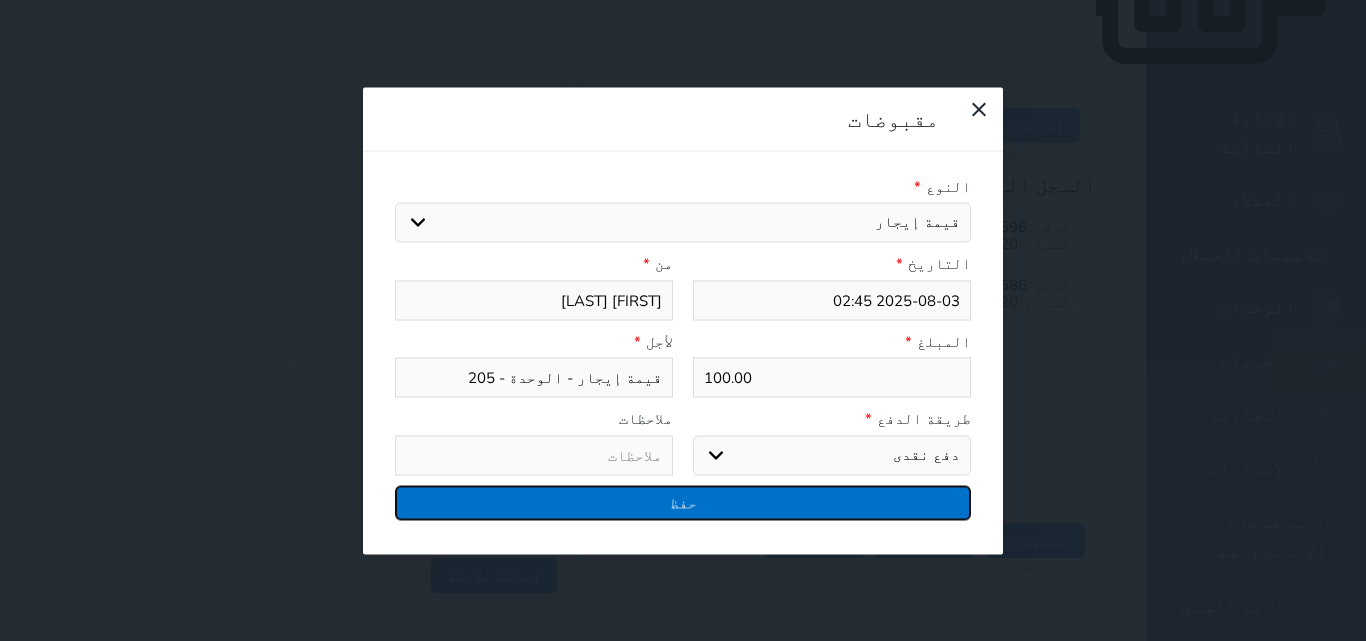 click on "حفظ" at bounding box center [683, 502] 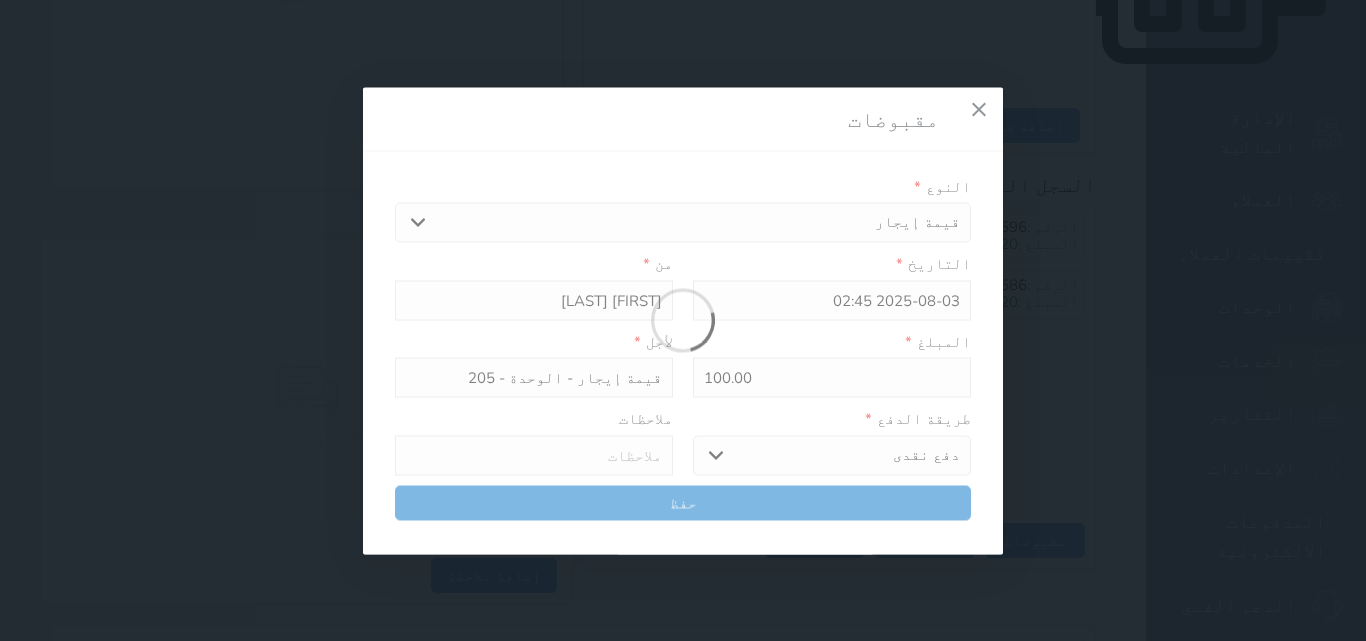 select 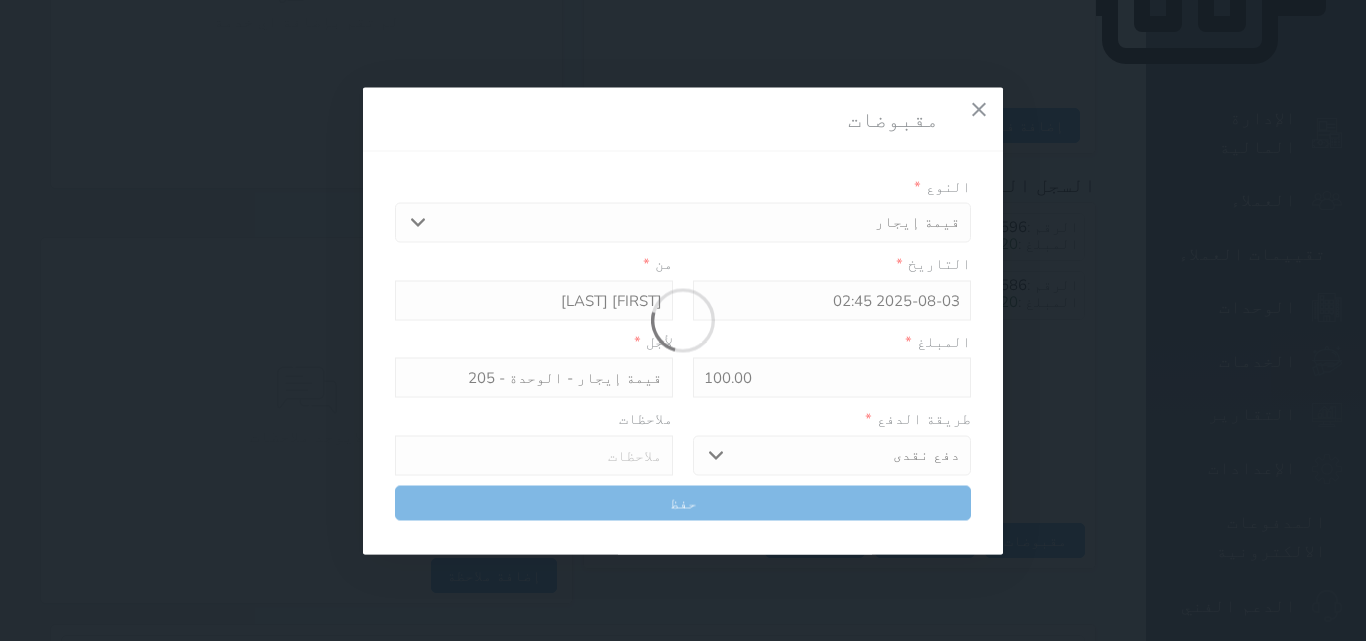 type 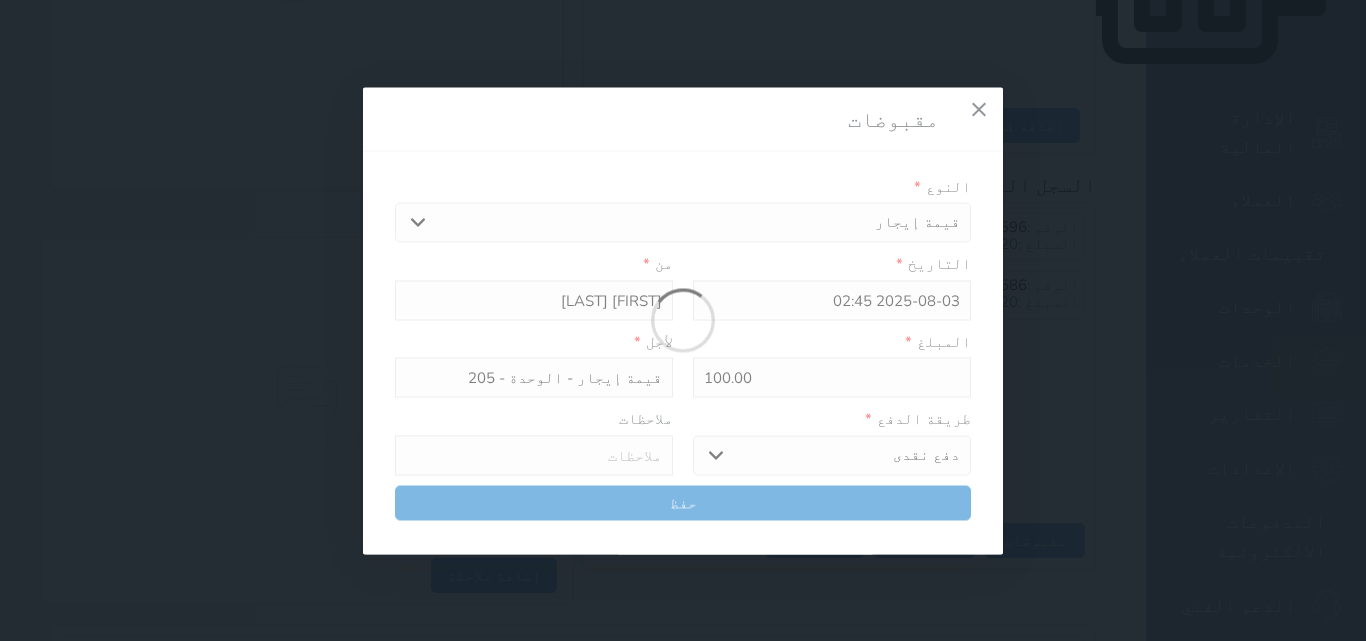 type on "0" 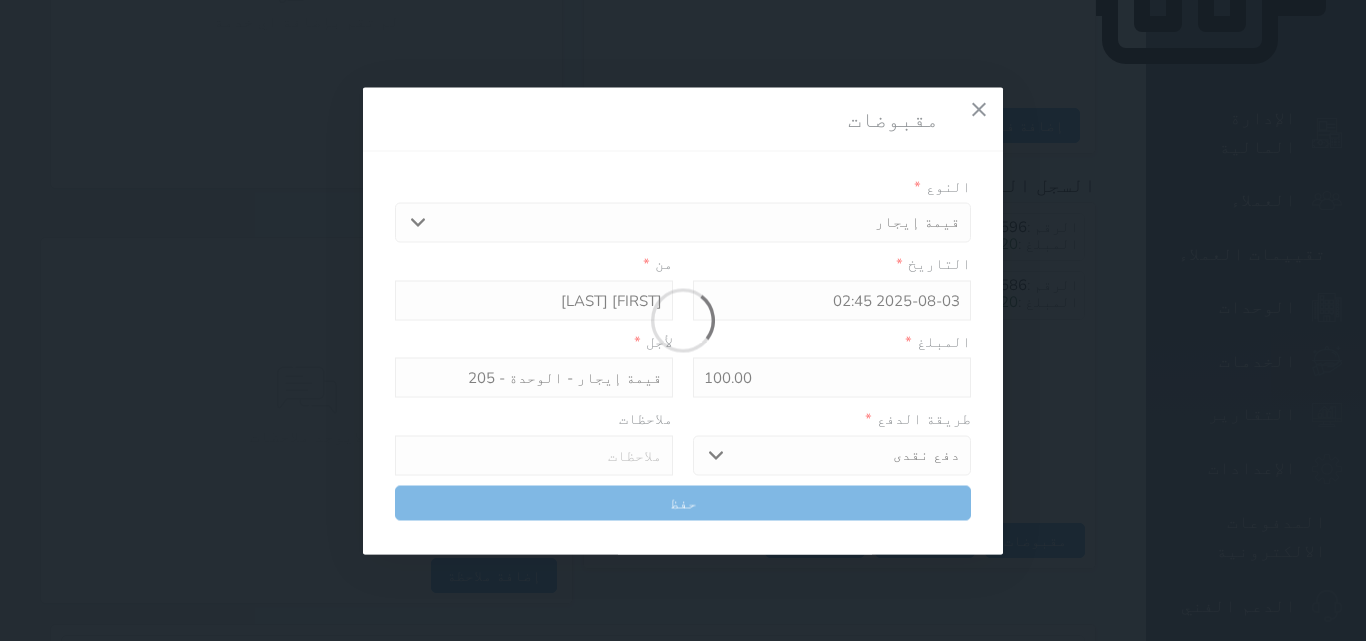 select 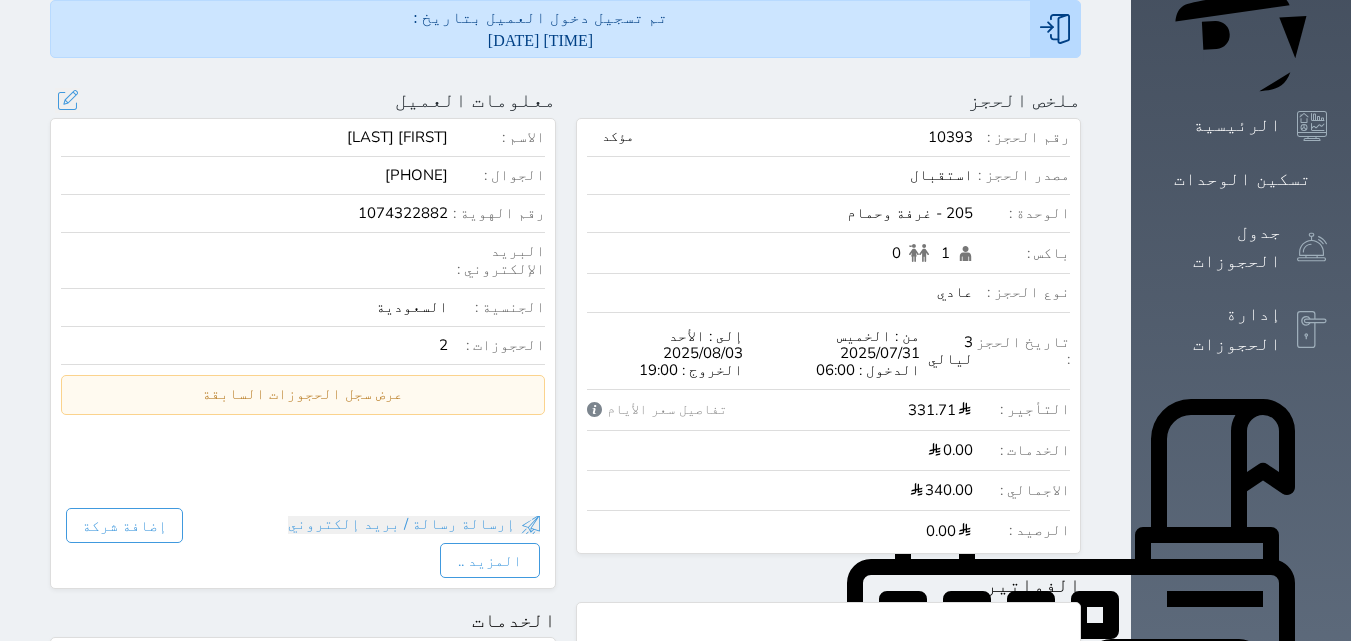 scroll, scrollTop: 0, scrollLeft: 0, axis: both 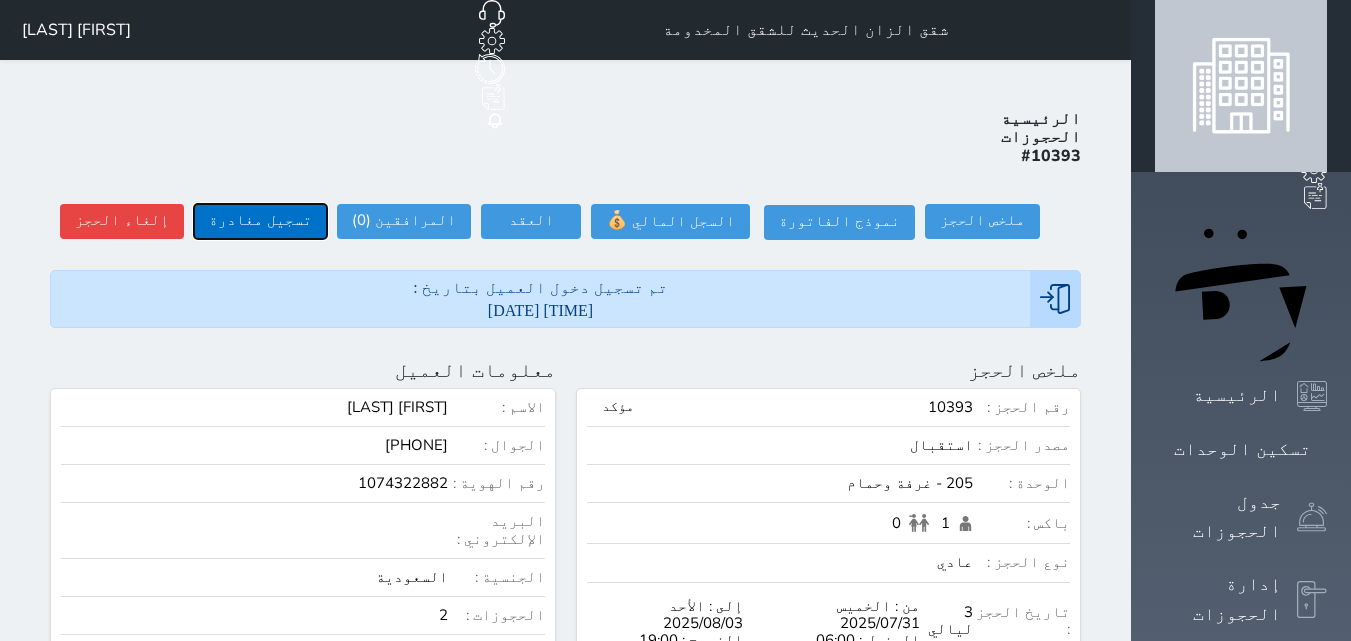 click on "تسجيل مغادرة" at bounding box center [260, 221] 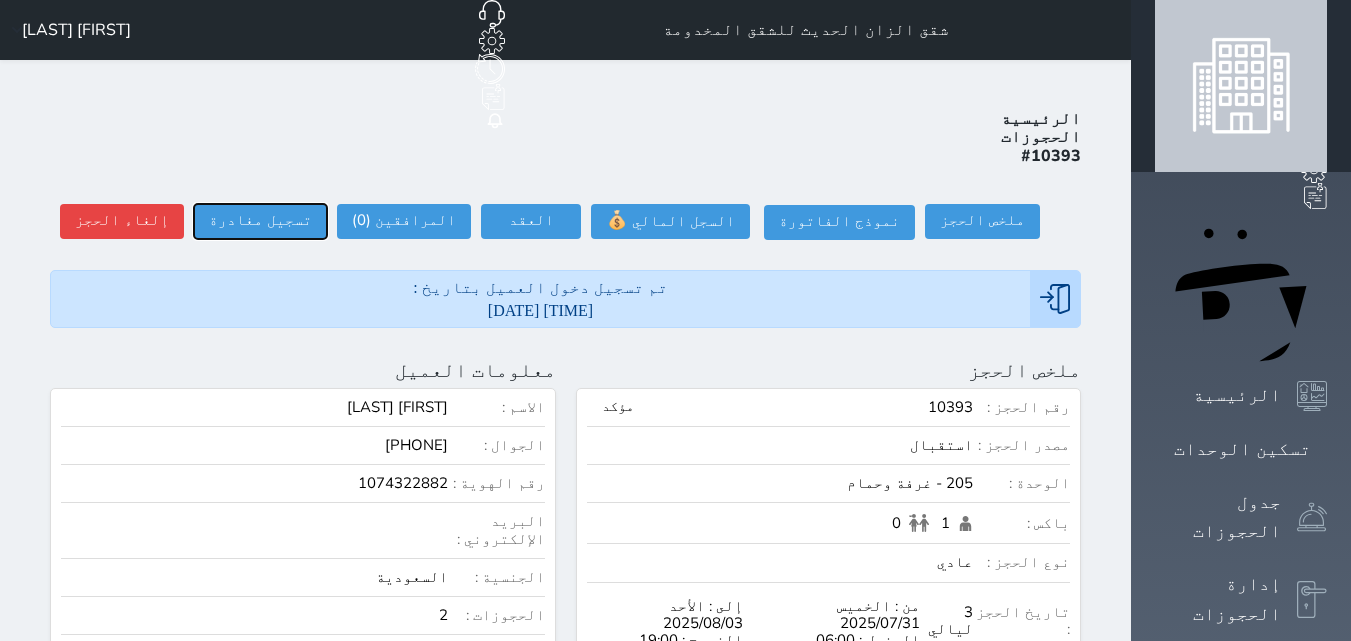 type on "02:45" 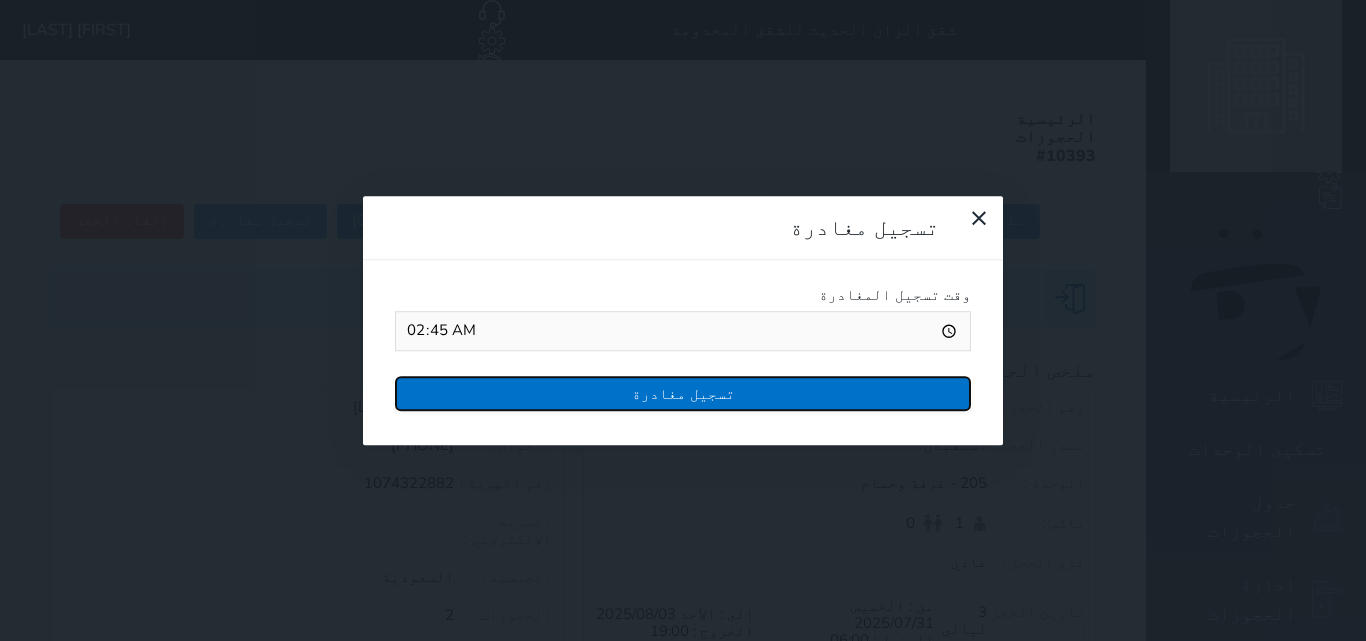 click on "تسجيل مغادرة" at bounding box center [683, 393] 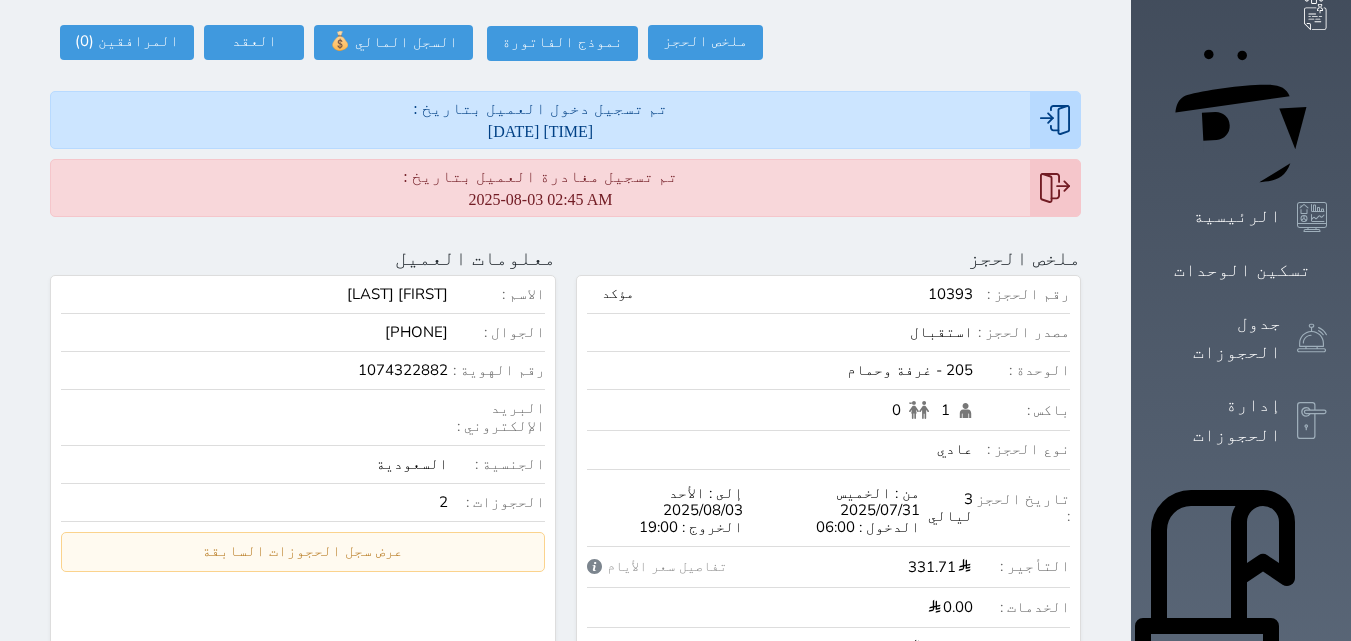 scroll, scrollTop: 0, scrollLeft: 0, axis: both 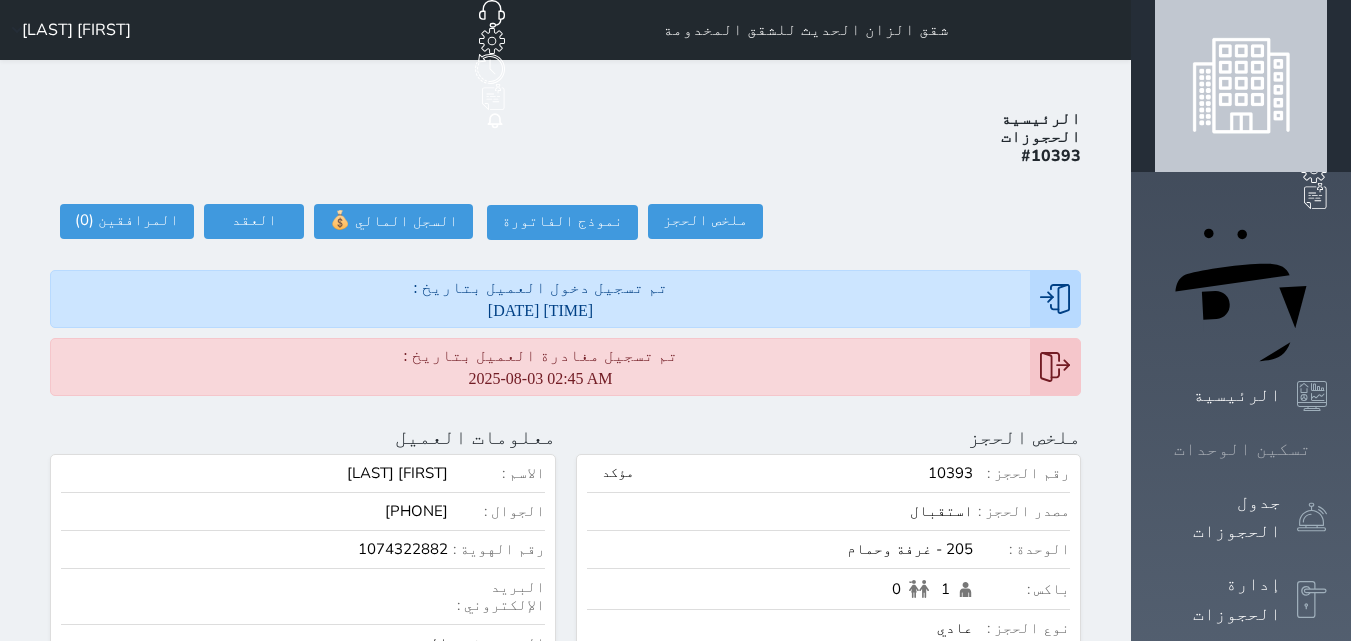 click at bounding box center [1327, 449] 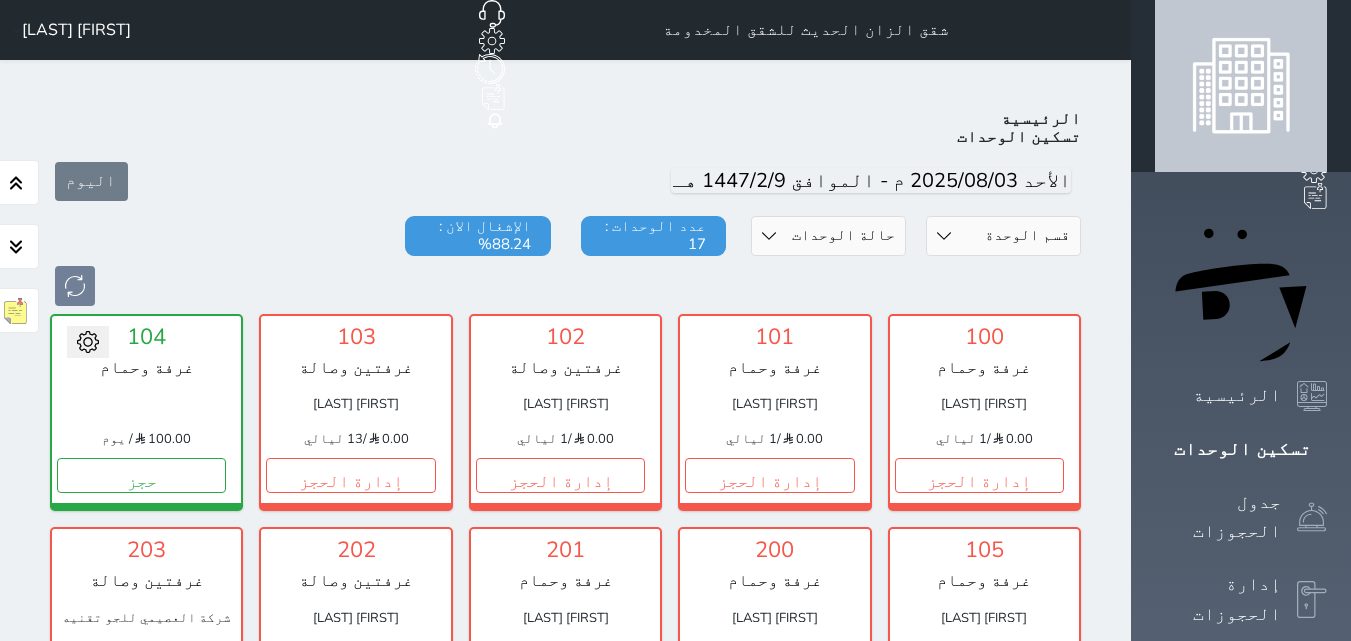 scroll, scrollTop: 78, scrollLeft: 0, axis: vertical 